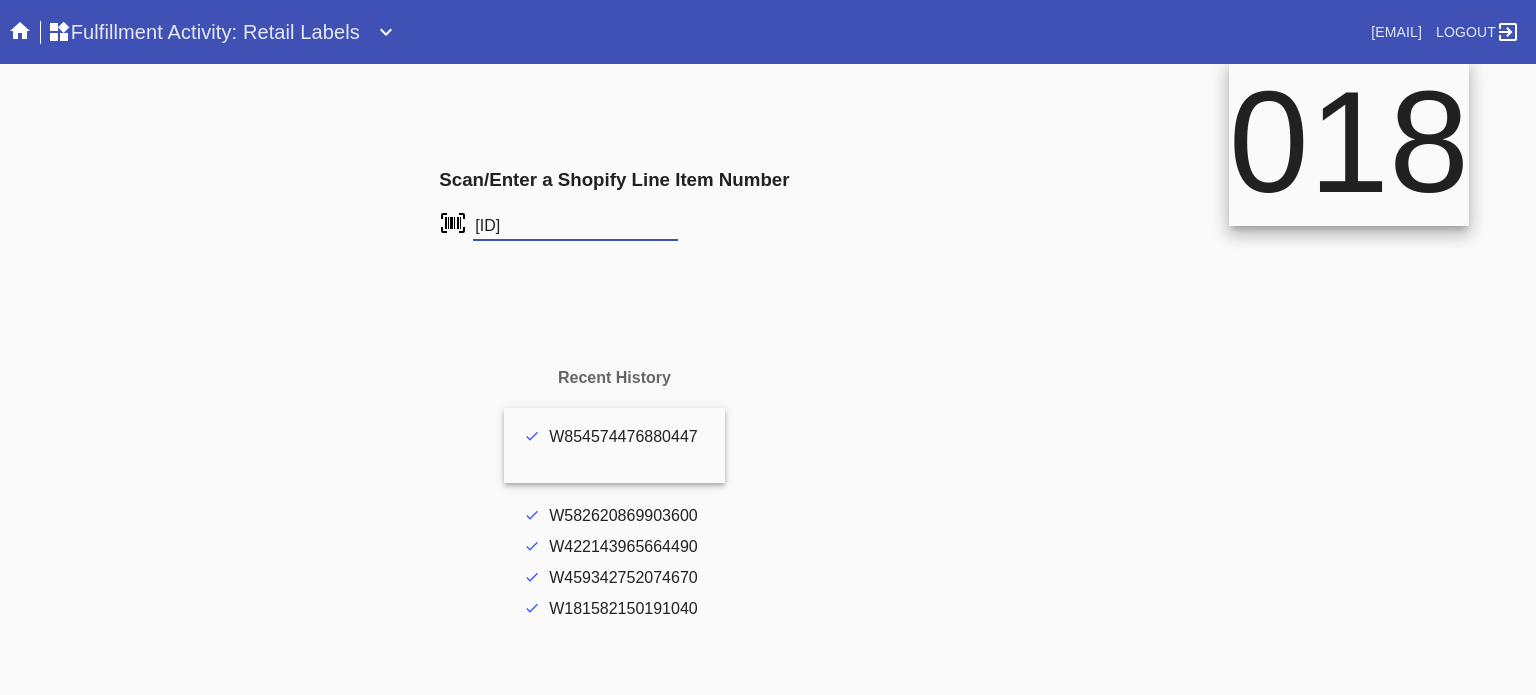 scroll, scrollTop: 0, scrollLeft: 0, axis: both 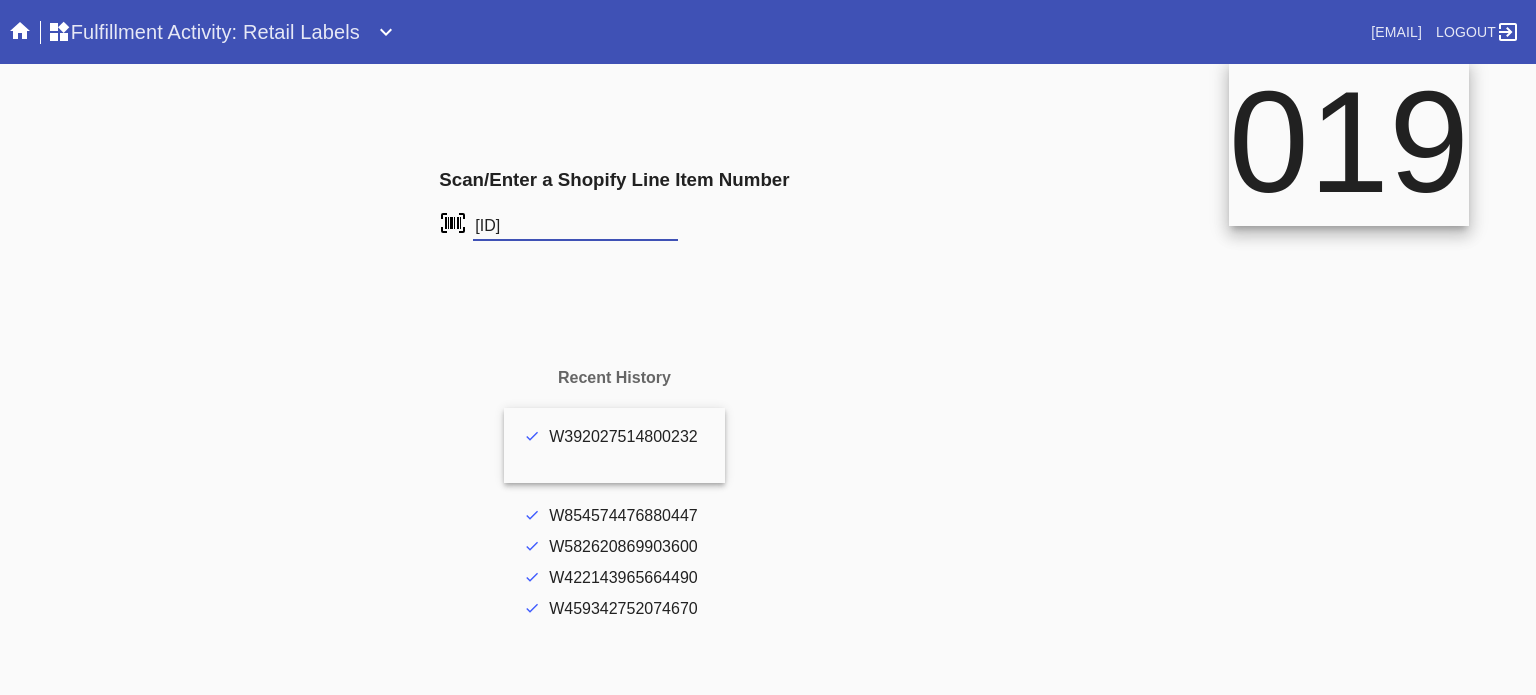 type on "[ID]" 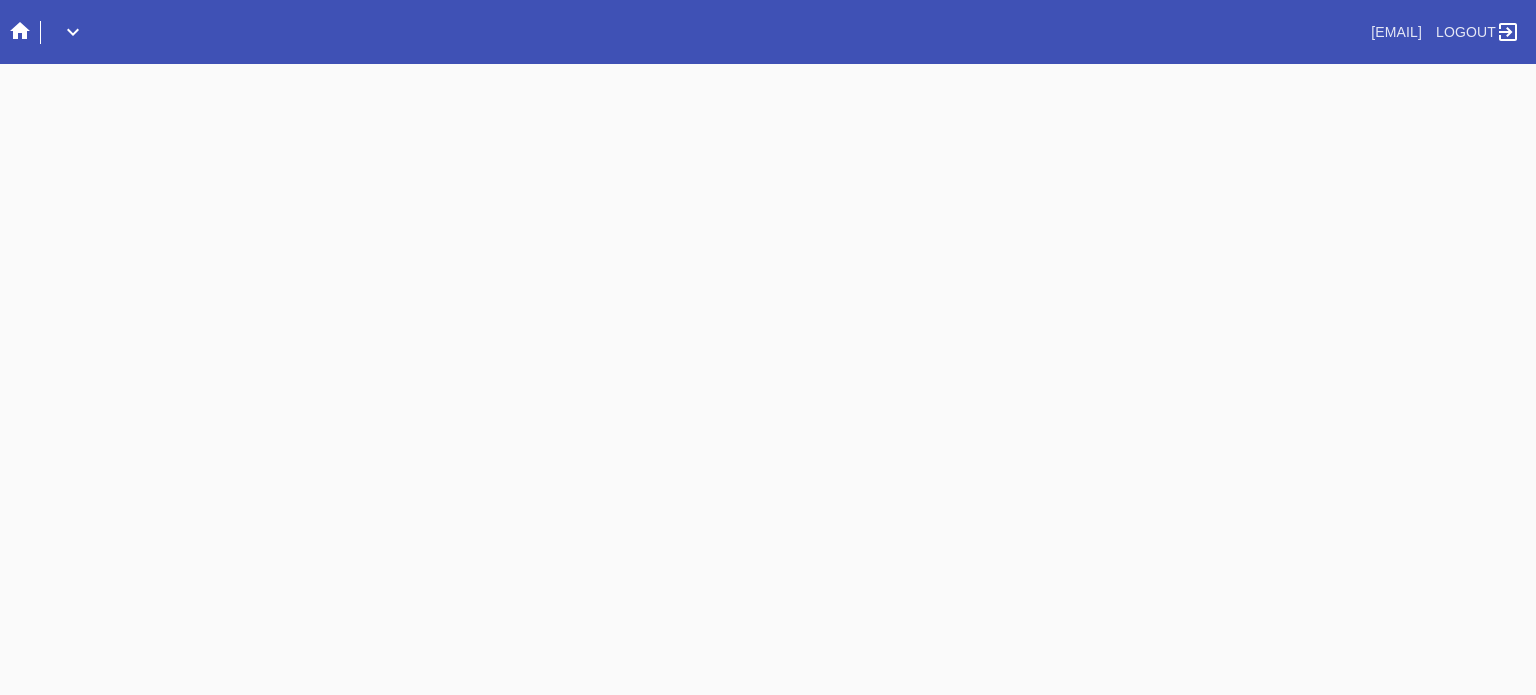 scroll, scrollTop: 0, scrollLeft: 0, axis: both 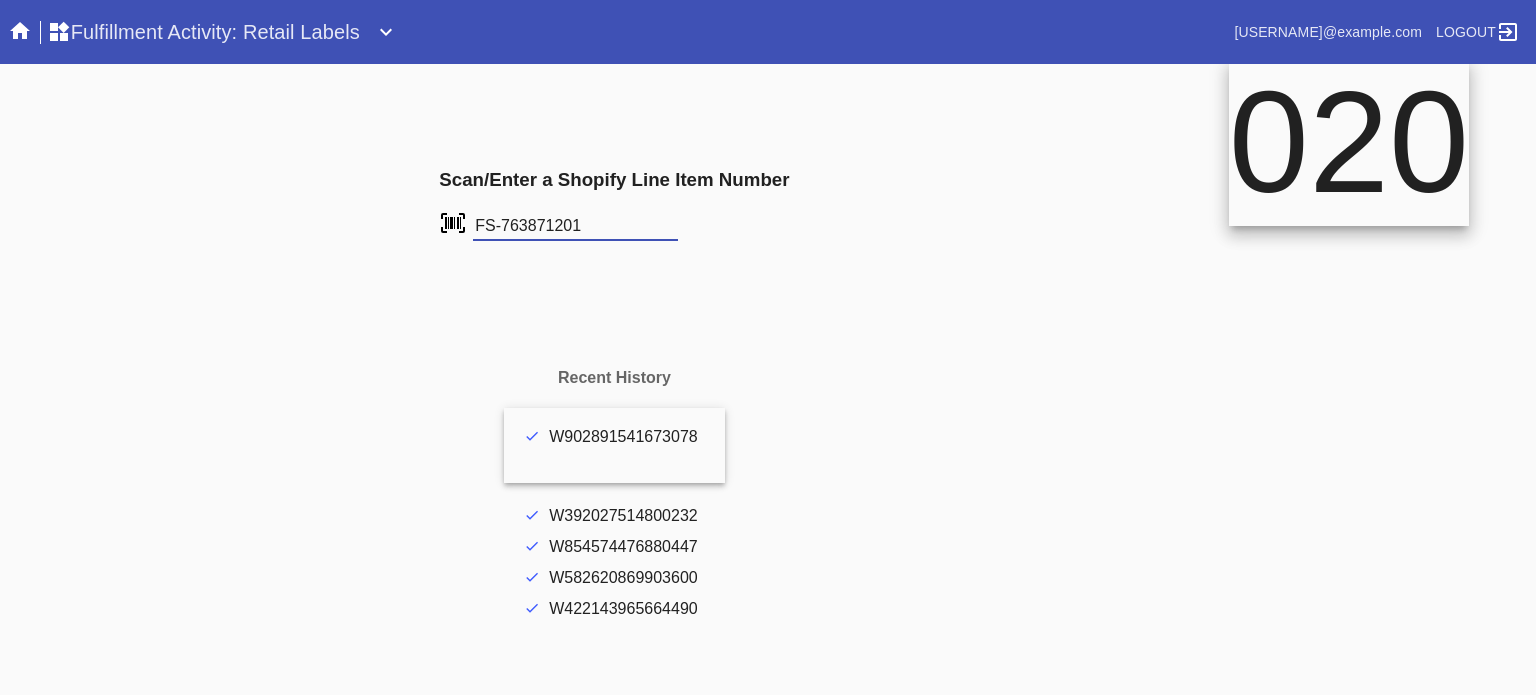 type on "FS-763871201" 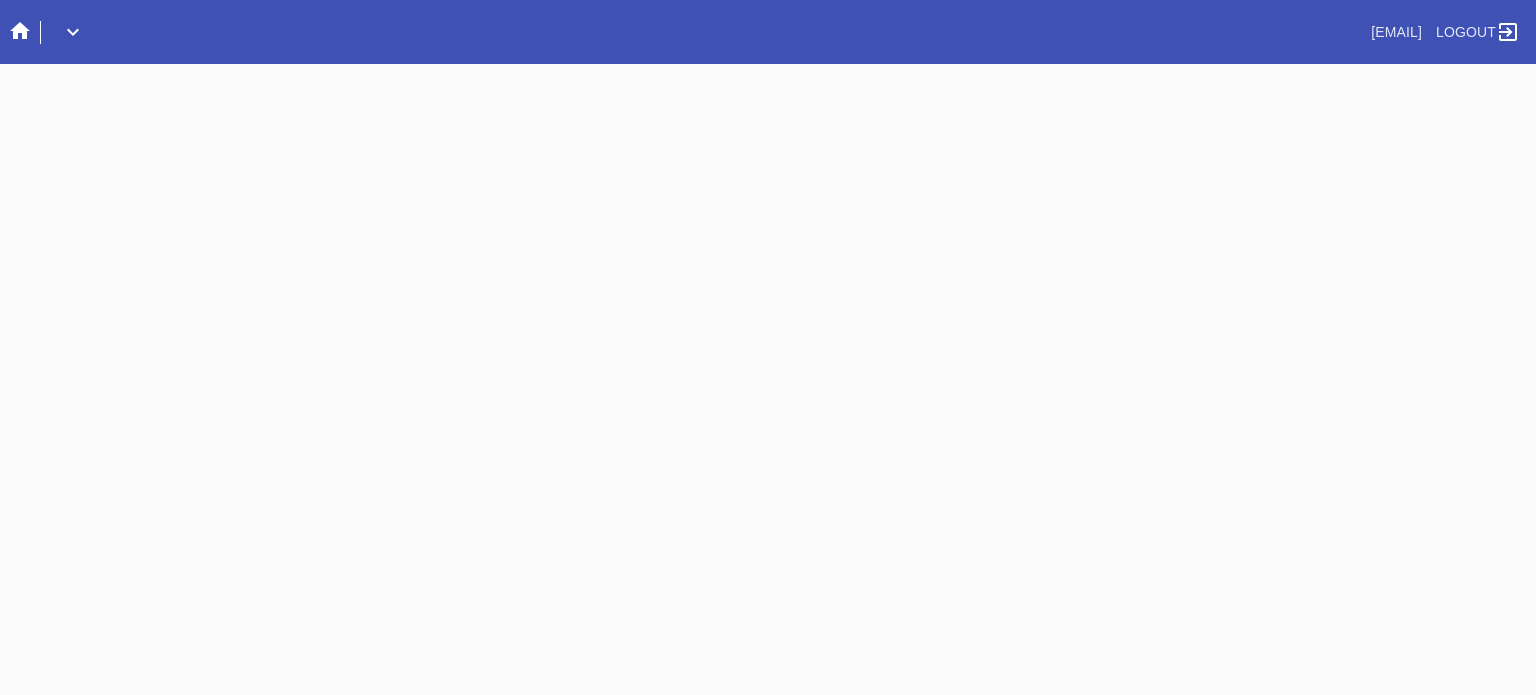 scroll, scrollTop: 0, scrollLeft: 0, axis: both 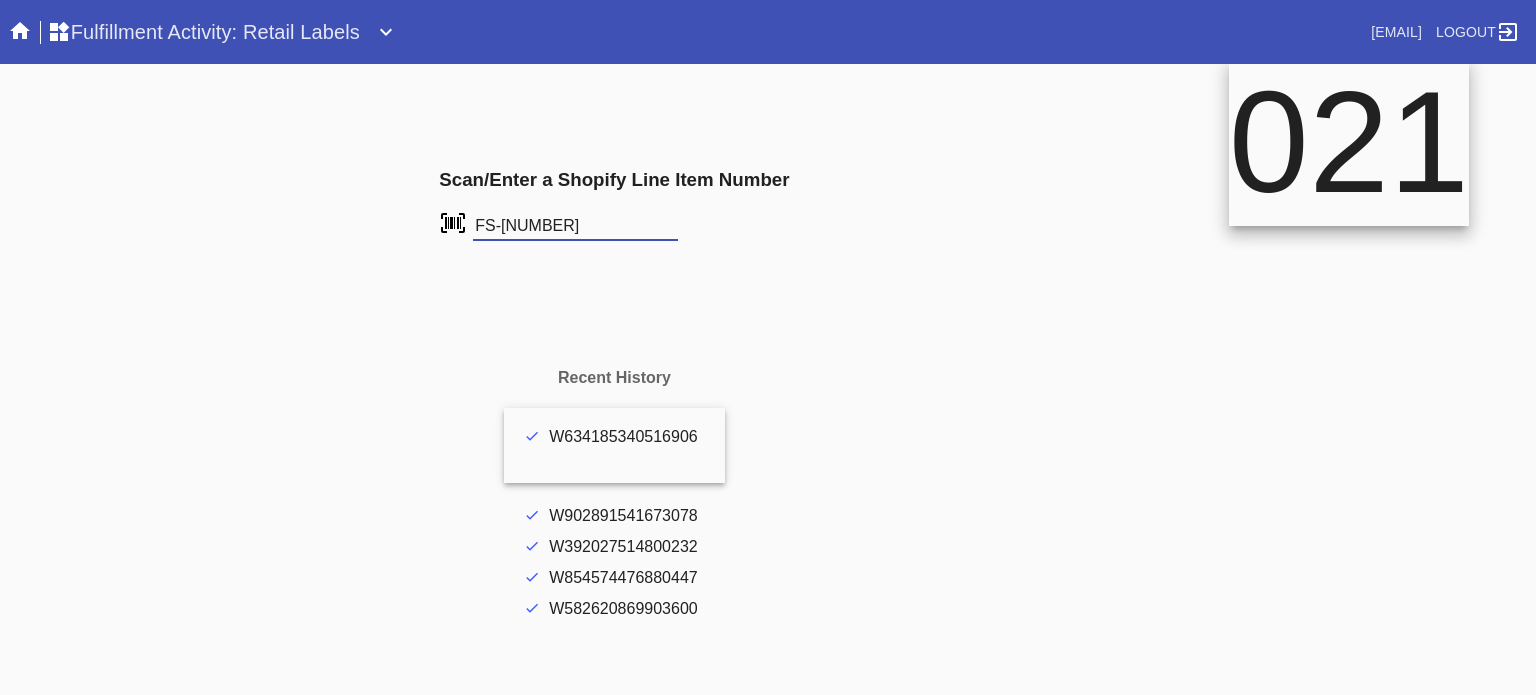 type on "FS-[NUMBER]" 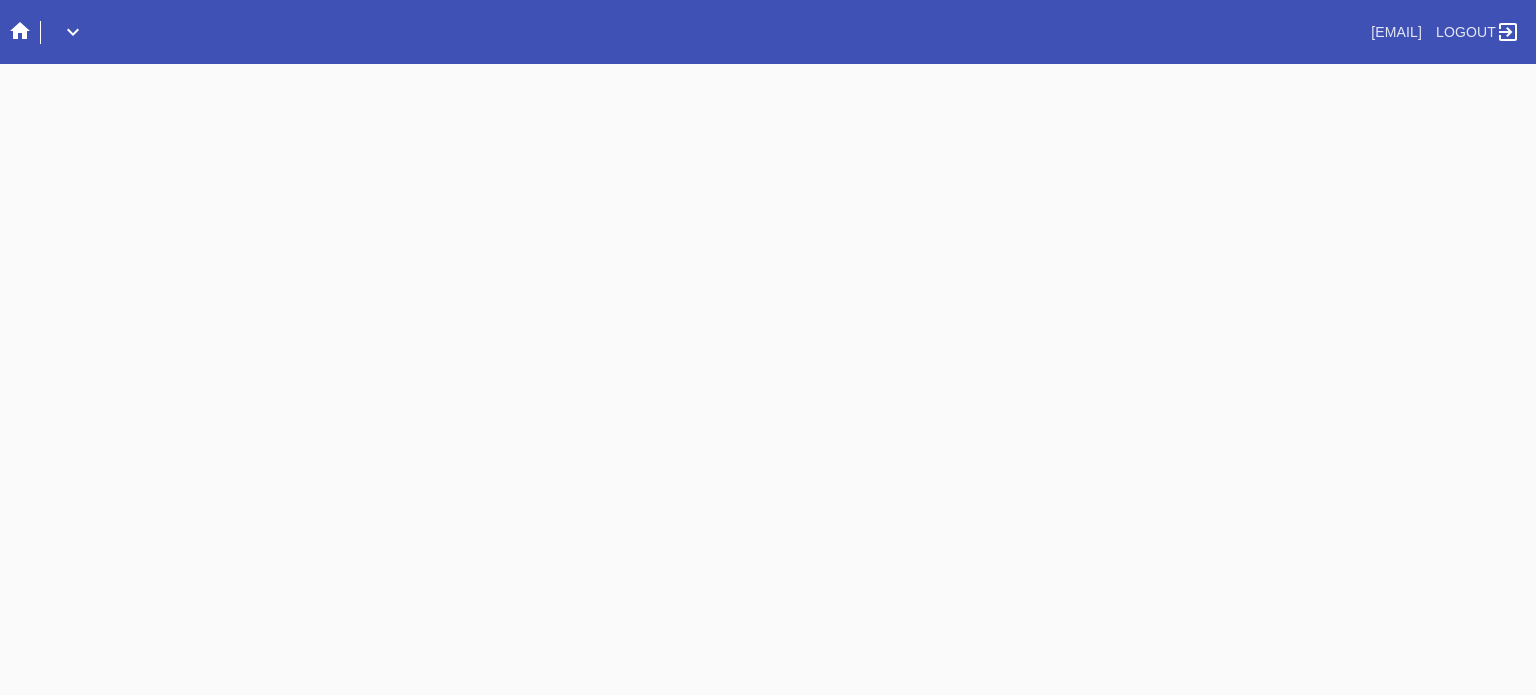 scroll, scrollTop: 0, scrollLeft: 0, axis: both 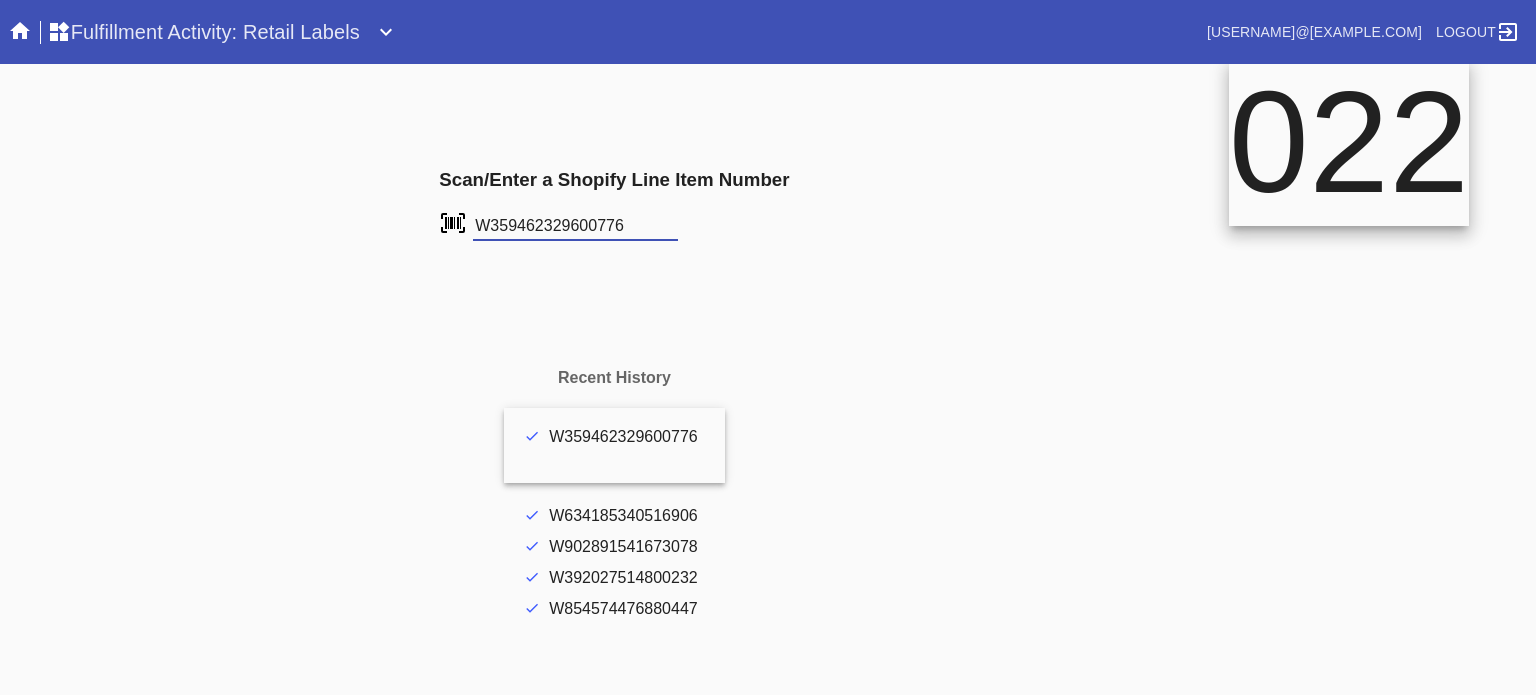 type on "W359462329600776" 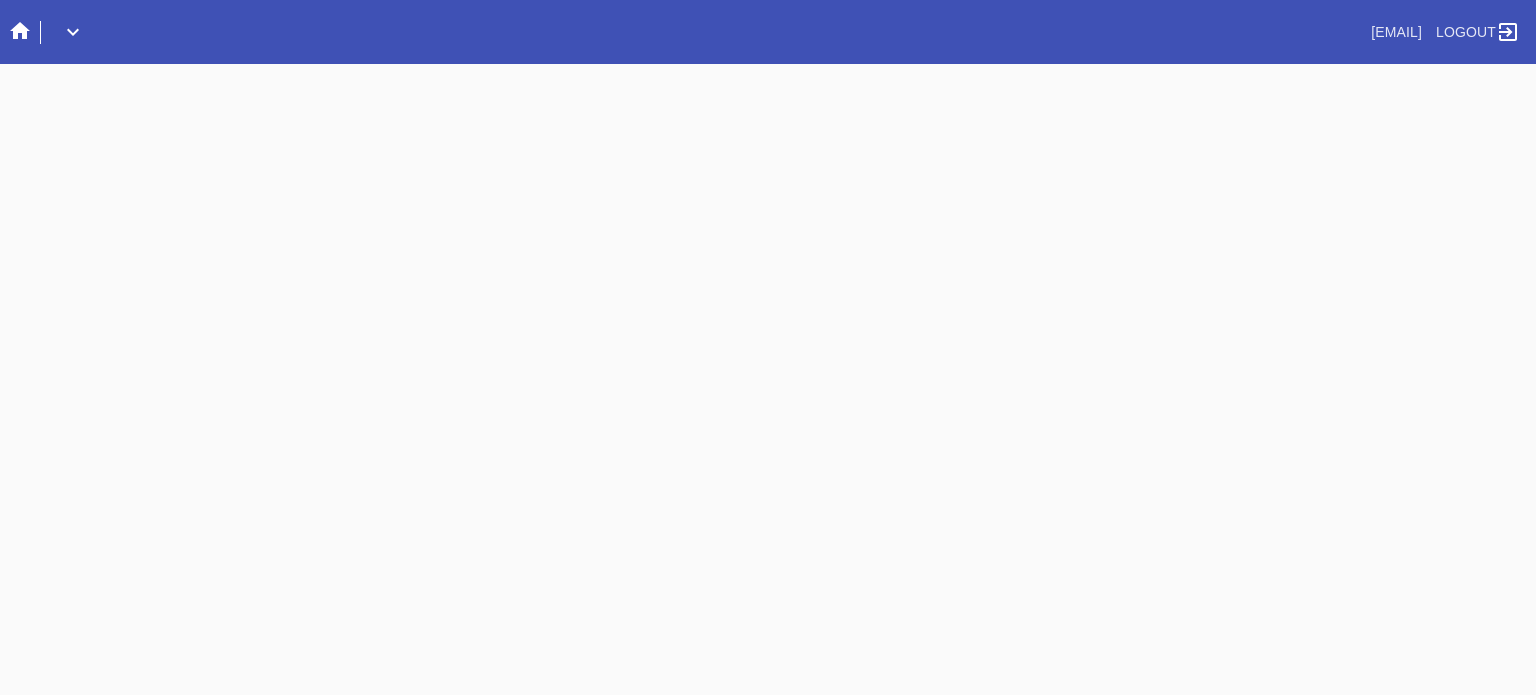 scroll, scrollTop: 0, scrollLeft: 0, axis: both 